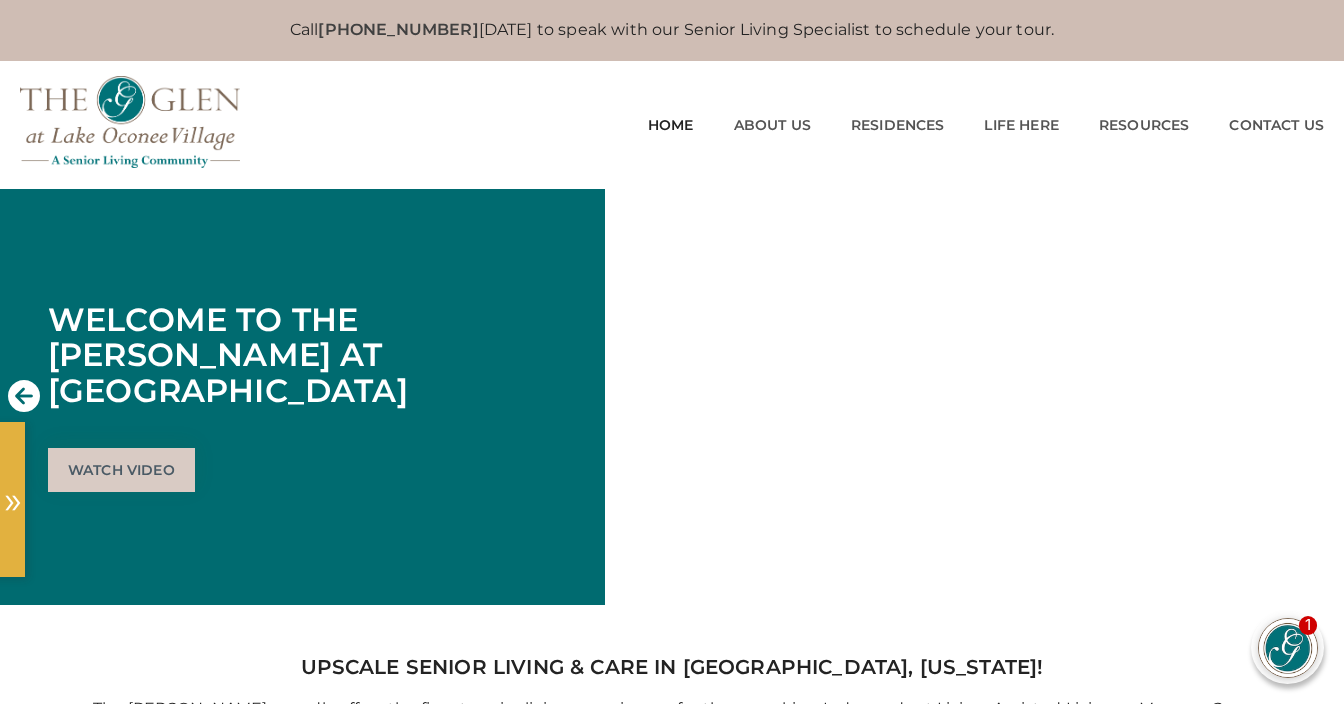 scroll, scrollTop: 4521, scrollLeft: 0, axis: vertical 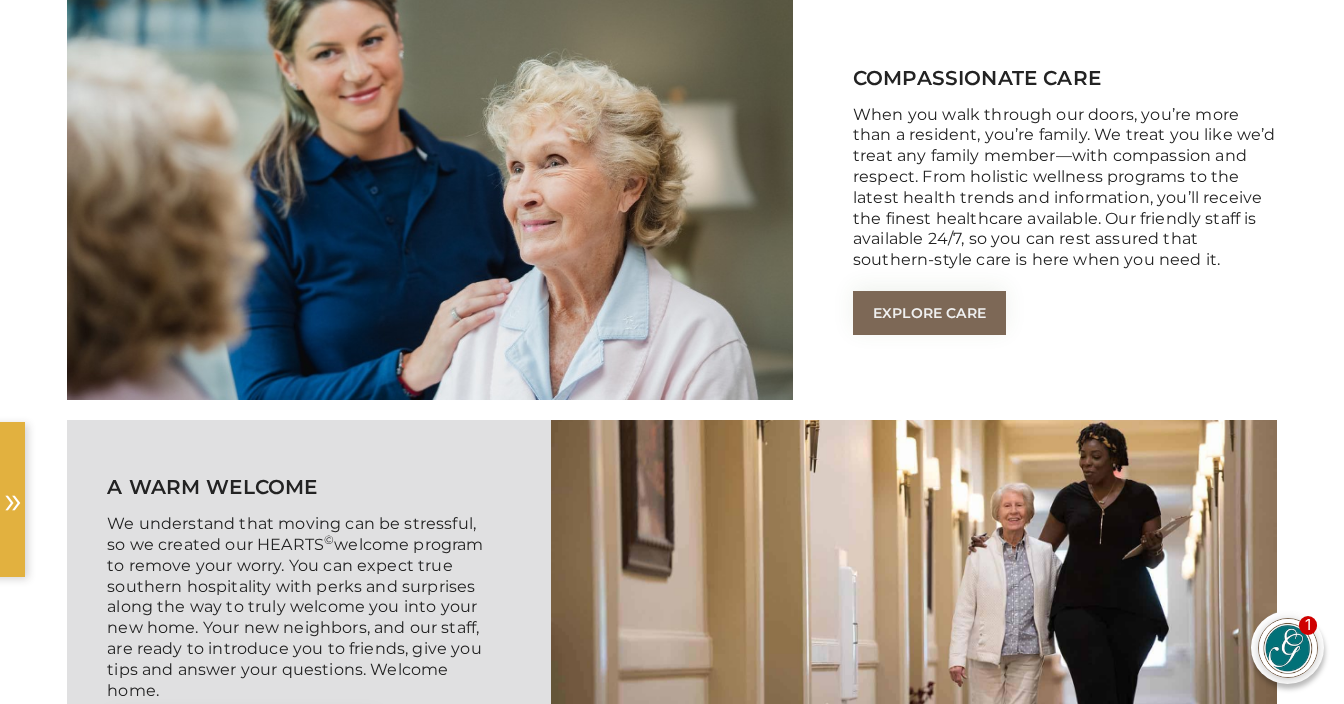 click on "Explore Care" at bounding box center [929, 313] 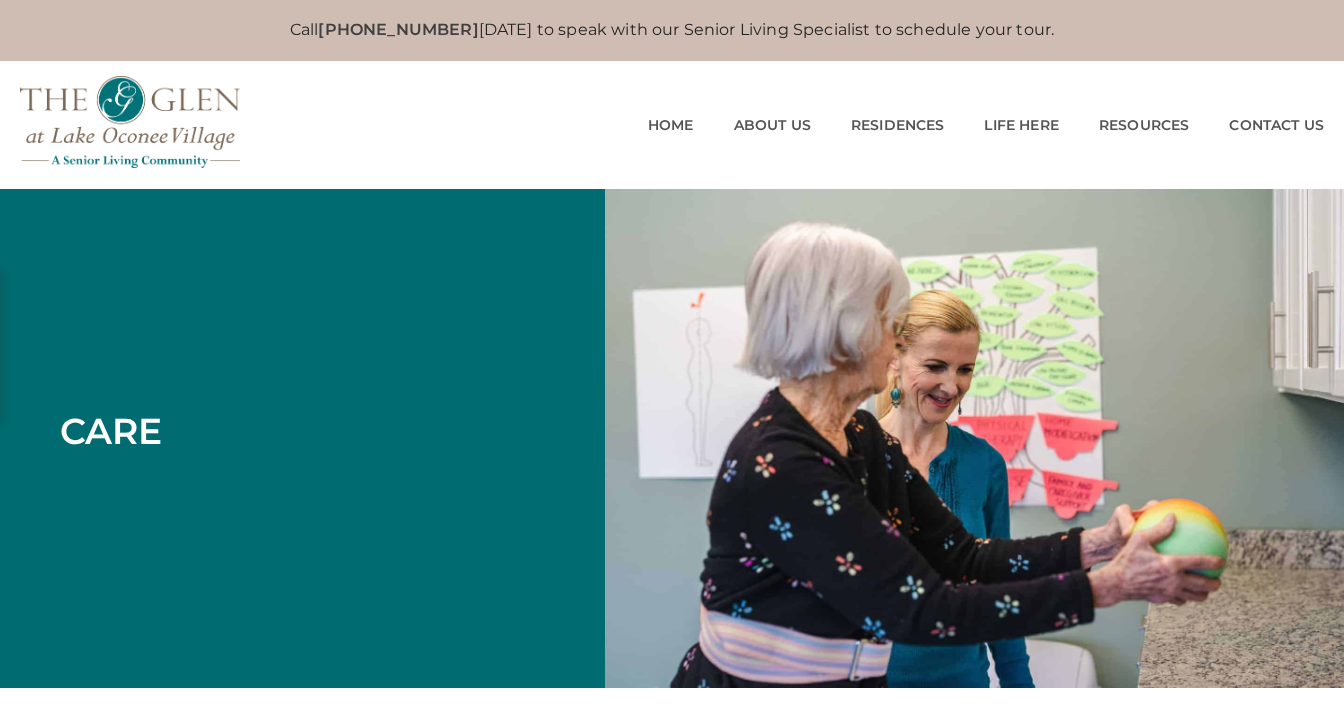 scroll, scrollTop: 0, scrollLeft: 0, axis: both 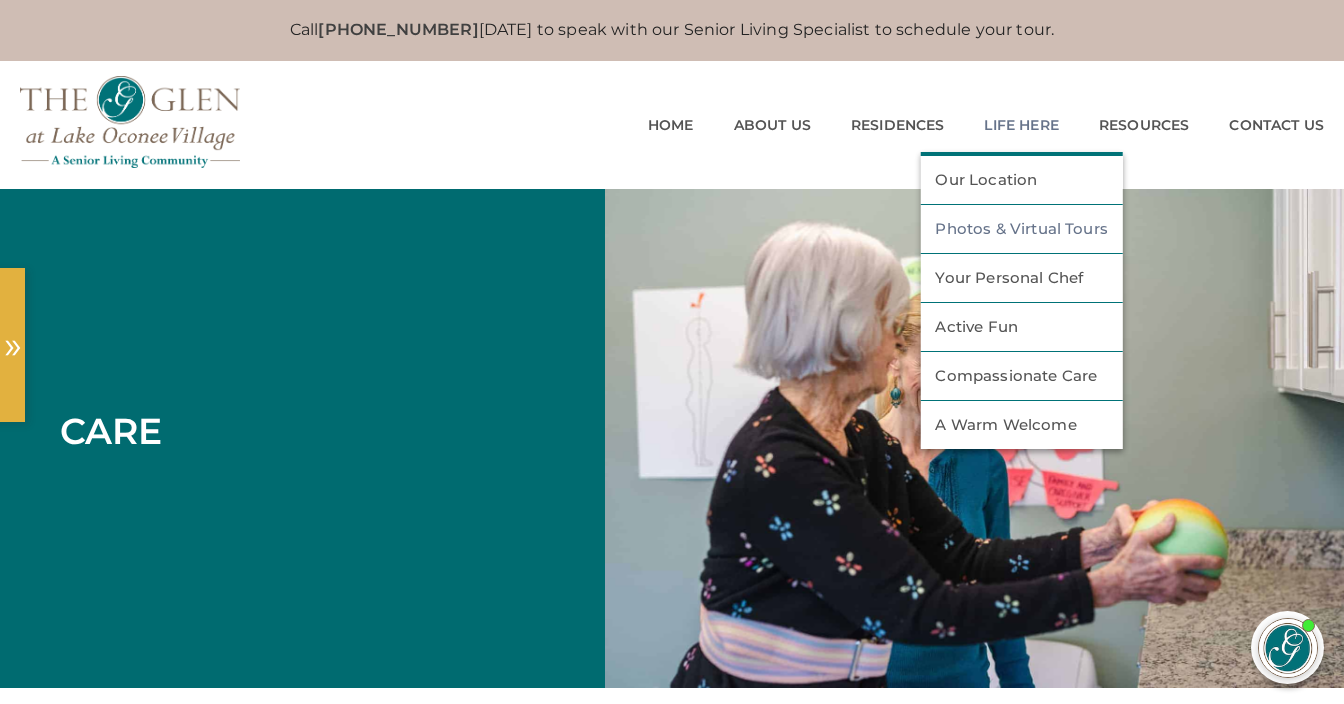 click on "Photos & Virtual Tours" at bounding box center [1021, 229] 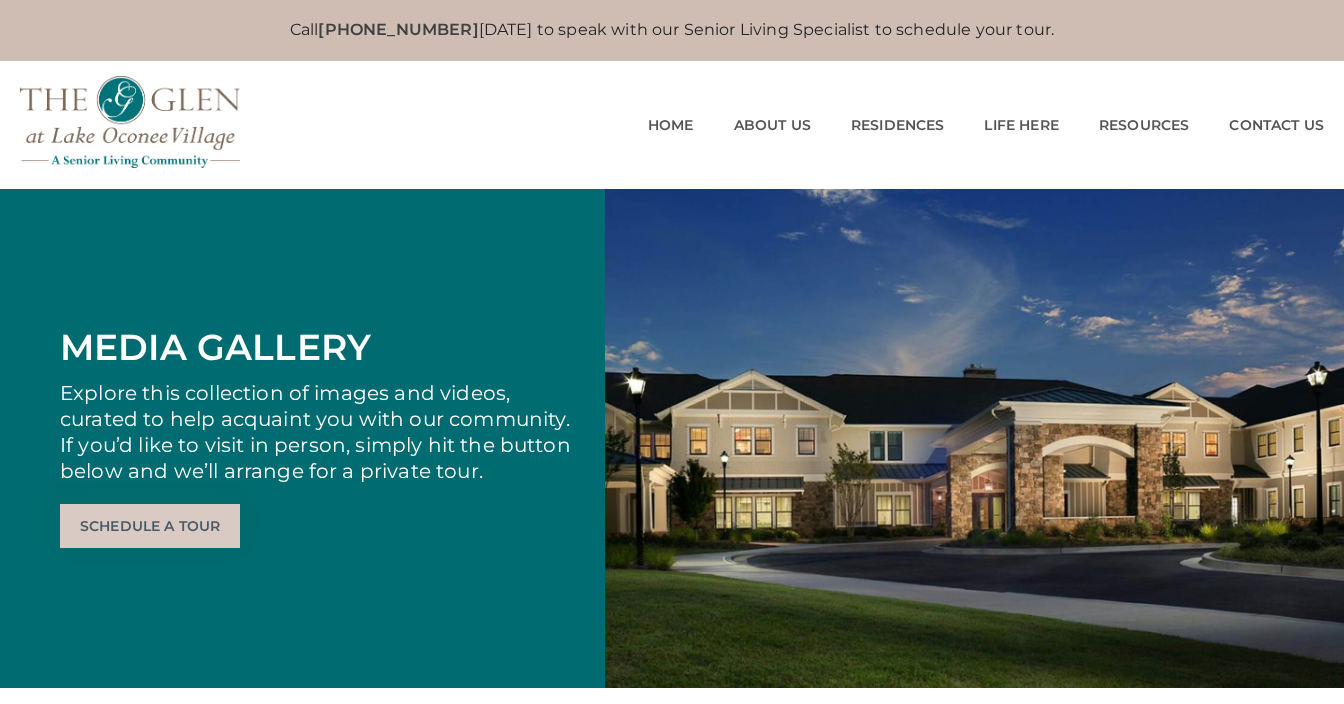 scroll, scrollTop: 0, scrollLeft: 0, axis: both 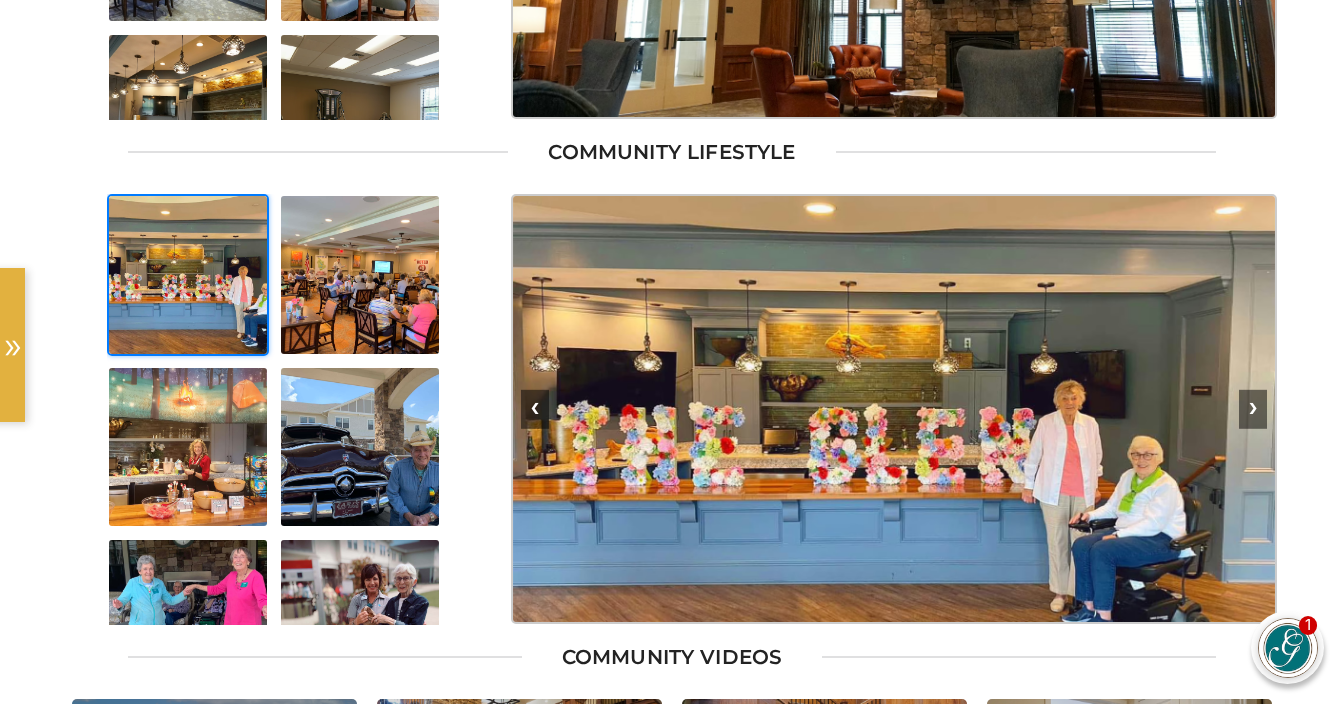 click at bounding box center (188, 275) 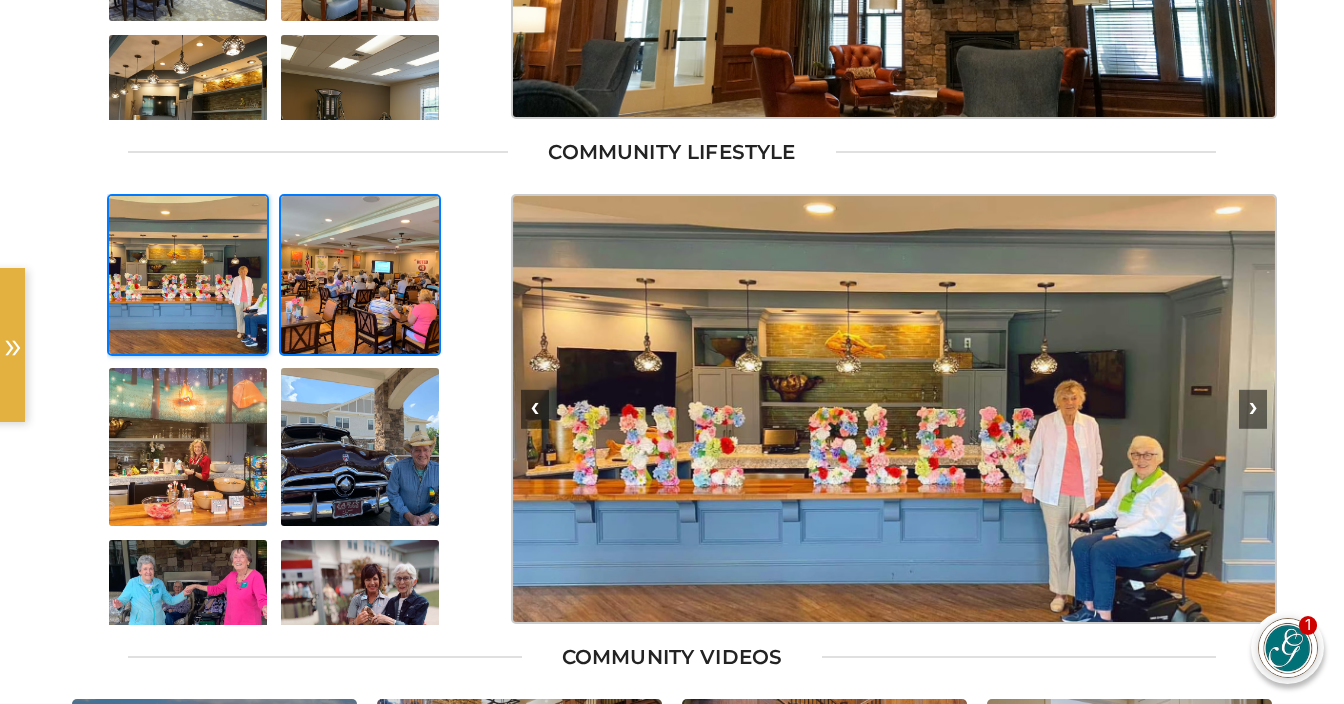 click at bounding box center (360, 275) 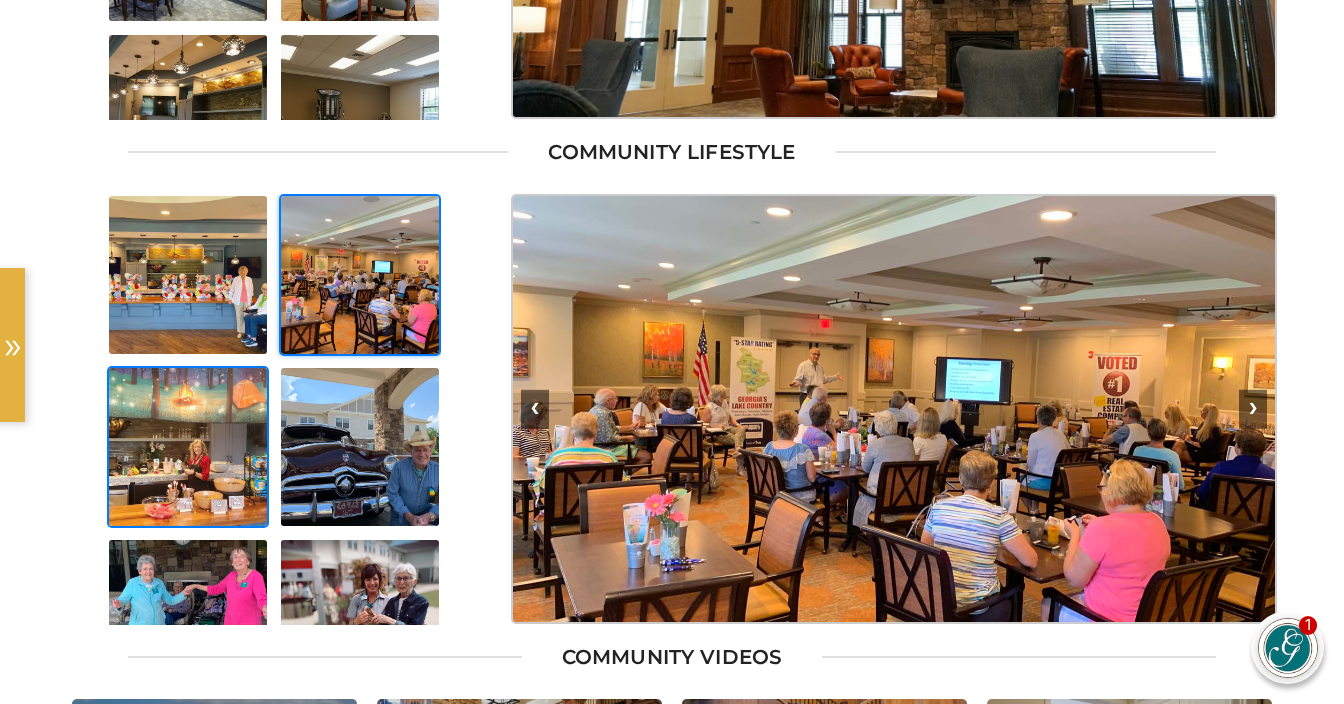 click at bounding box center (188, 447) 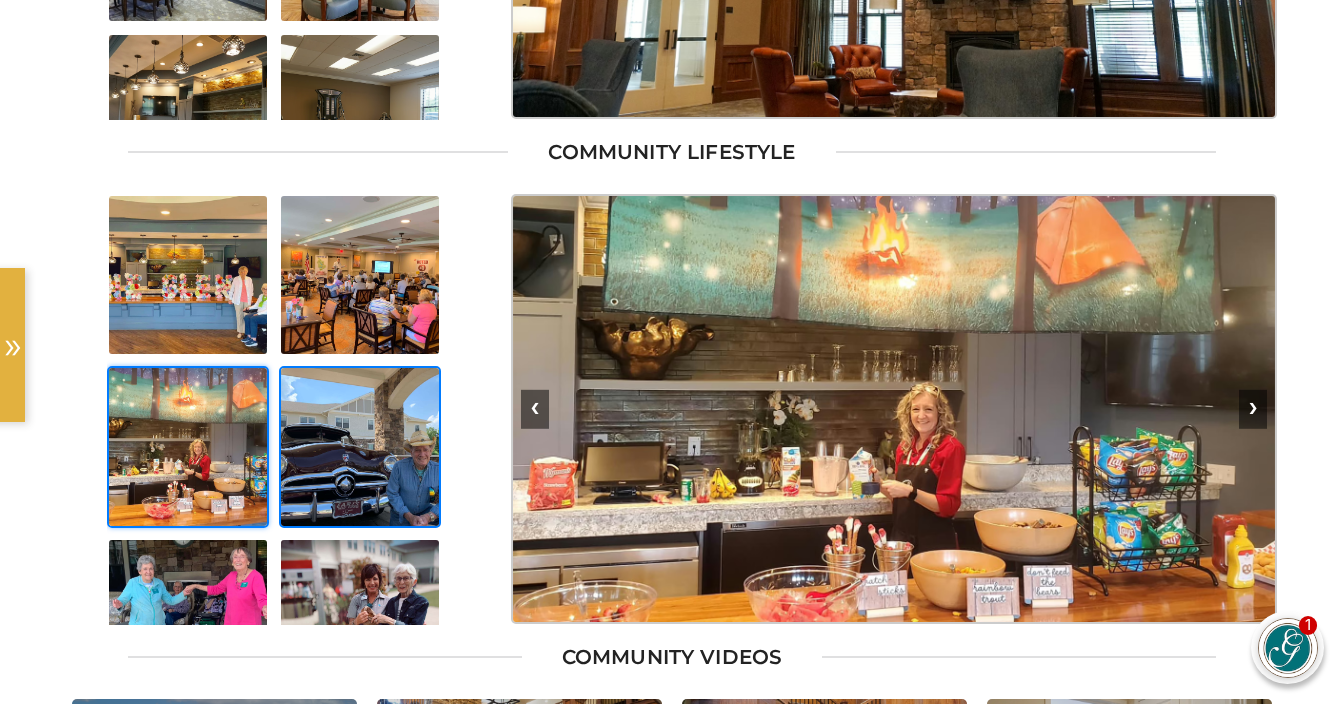 click at bounding box center [360, 447] 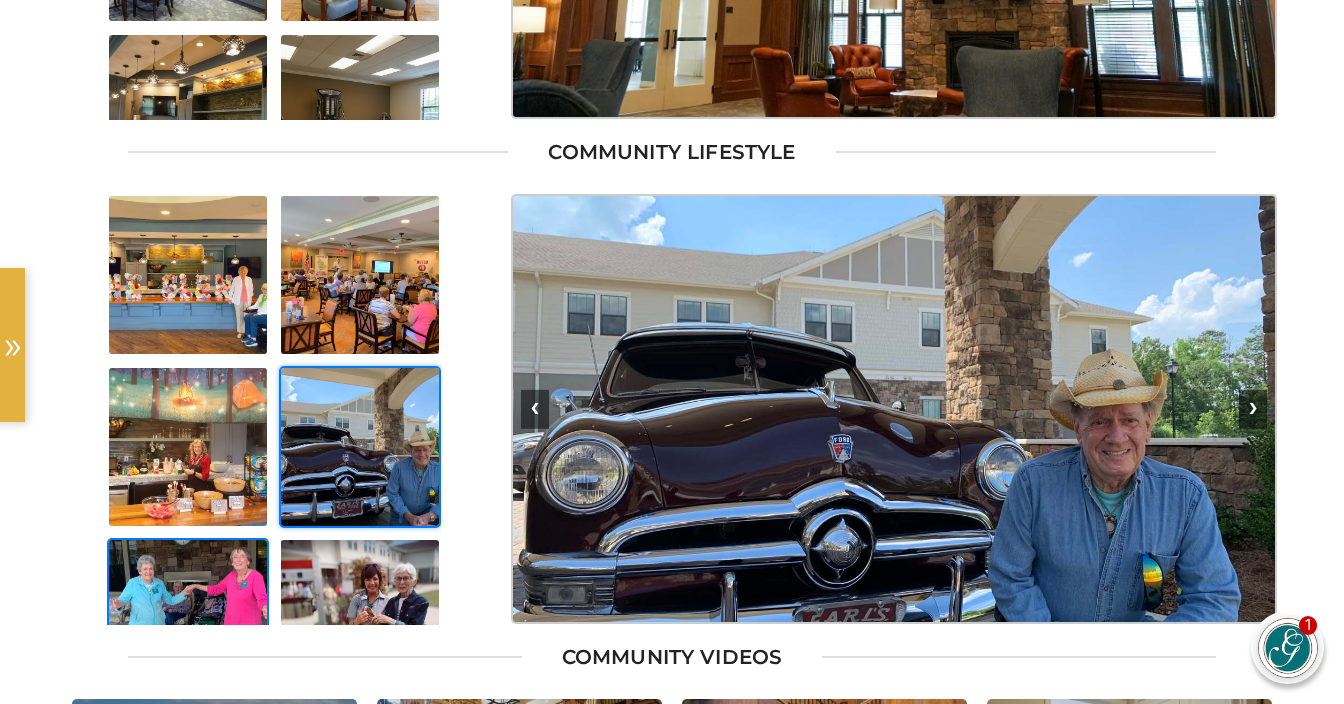 click at bounding box center (188, 619) 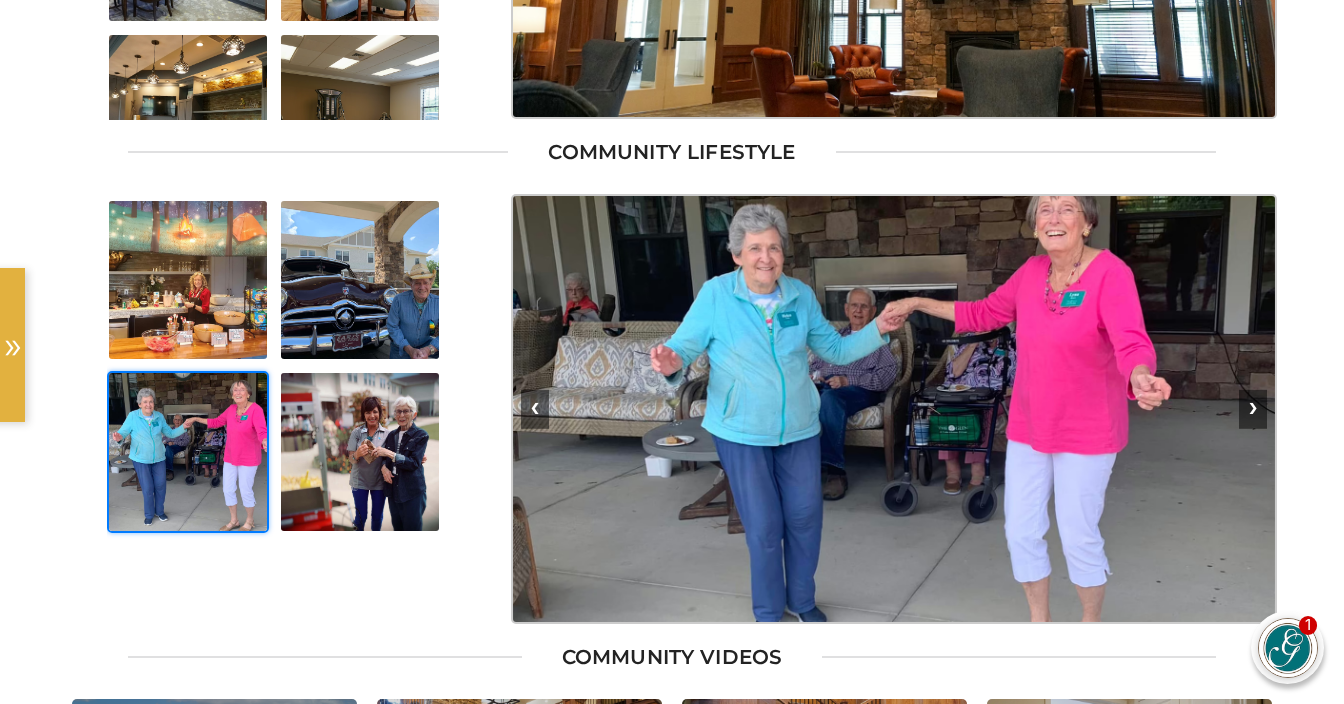 scroll, scrollTop: 179, scrollLeft: 0, axis: vertical 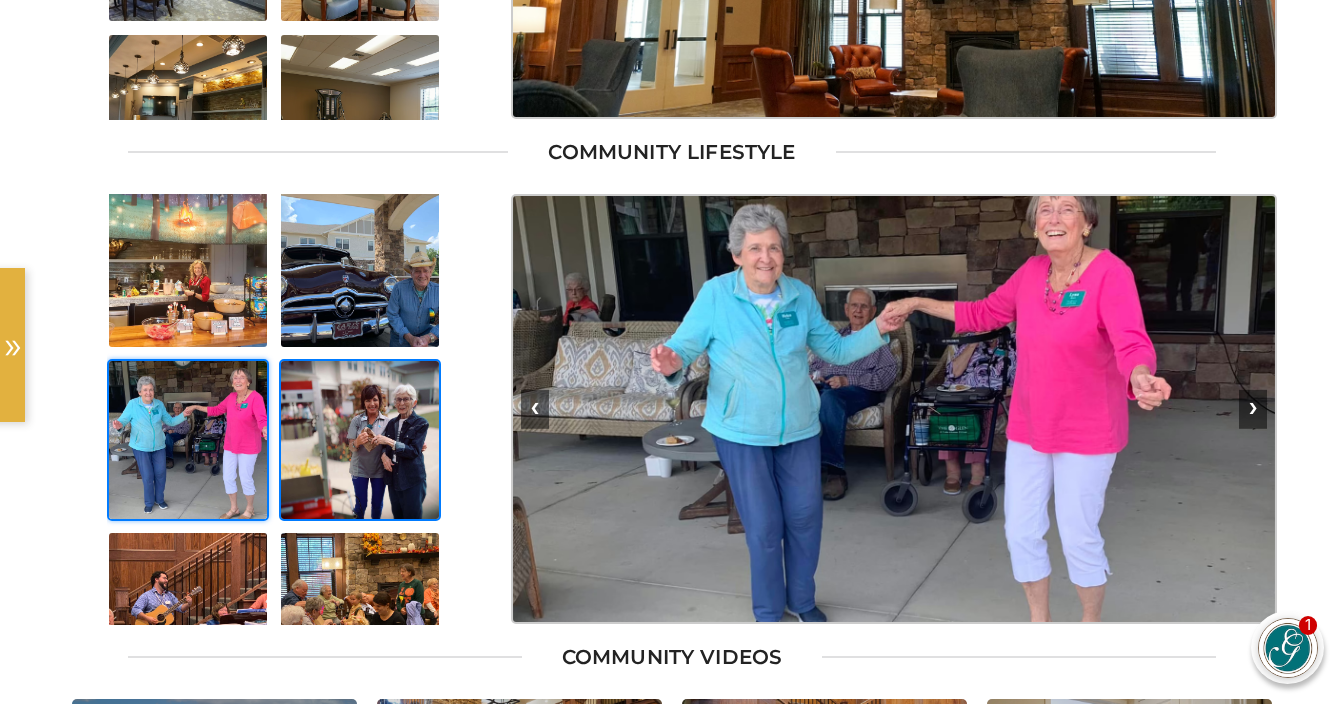 click at bounding box center [360, 440] 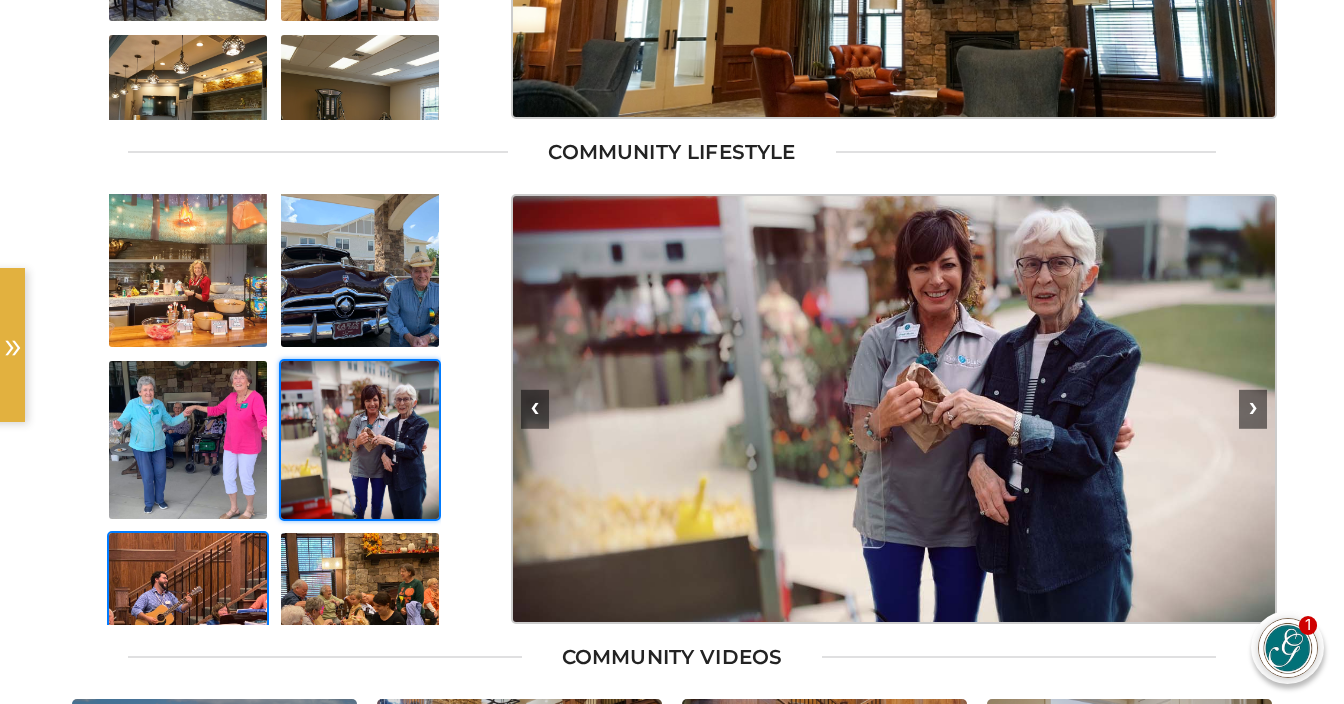 click at bounding box center [188, 612] 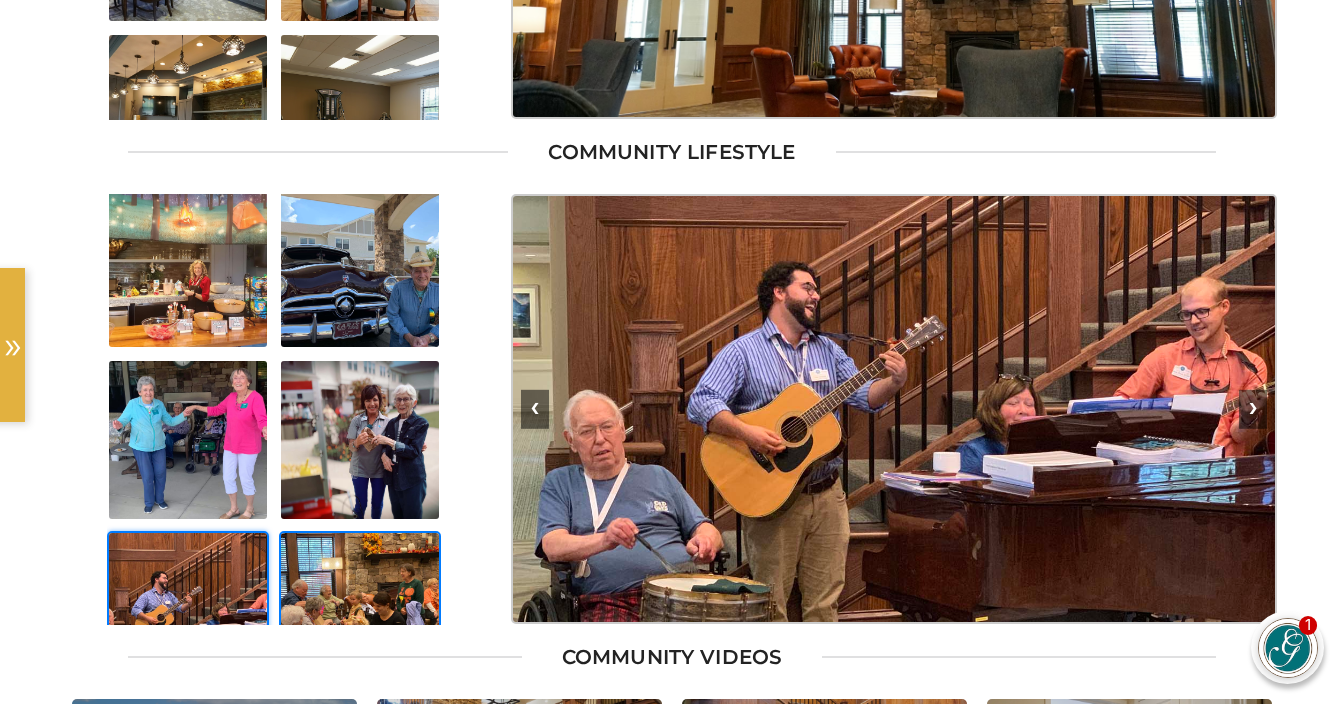 click at bounding box center (360, 612) 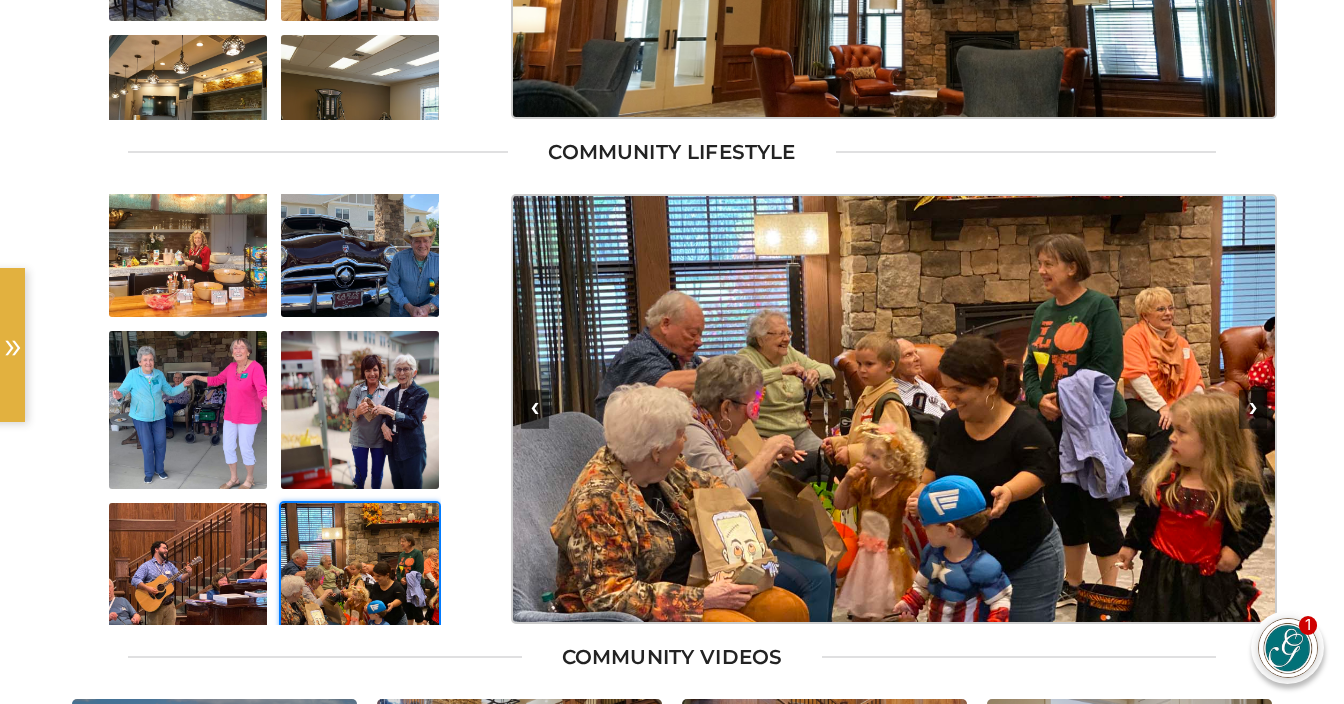 scroll, scrollTop: 247, scrollLeft: 0, axis: vertical 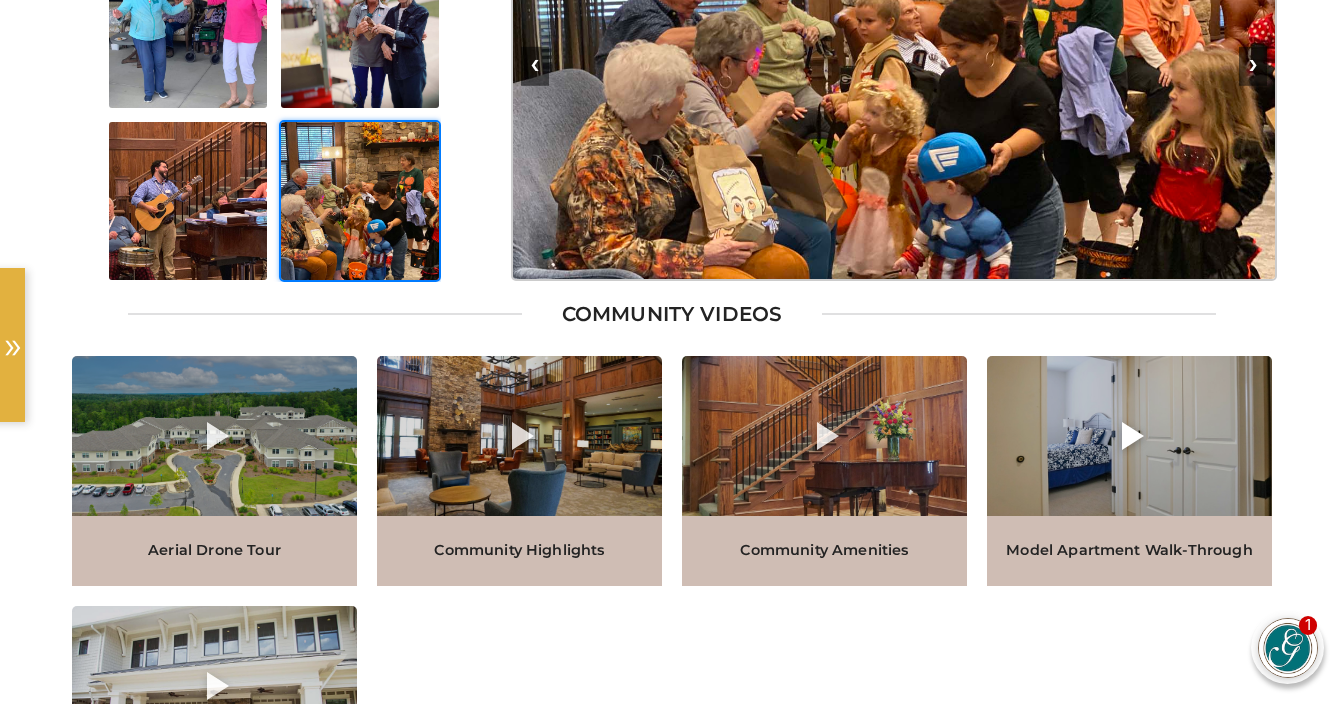 click 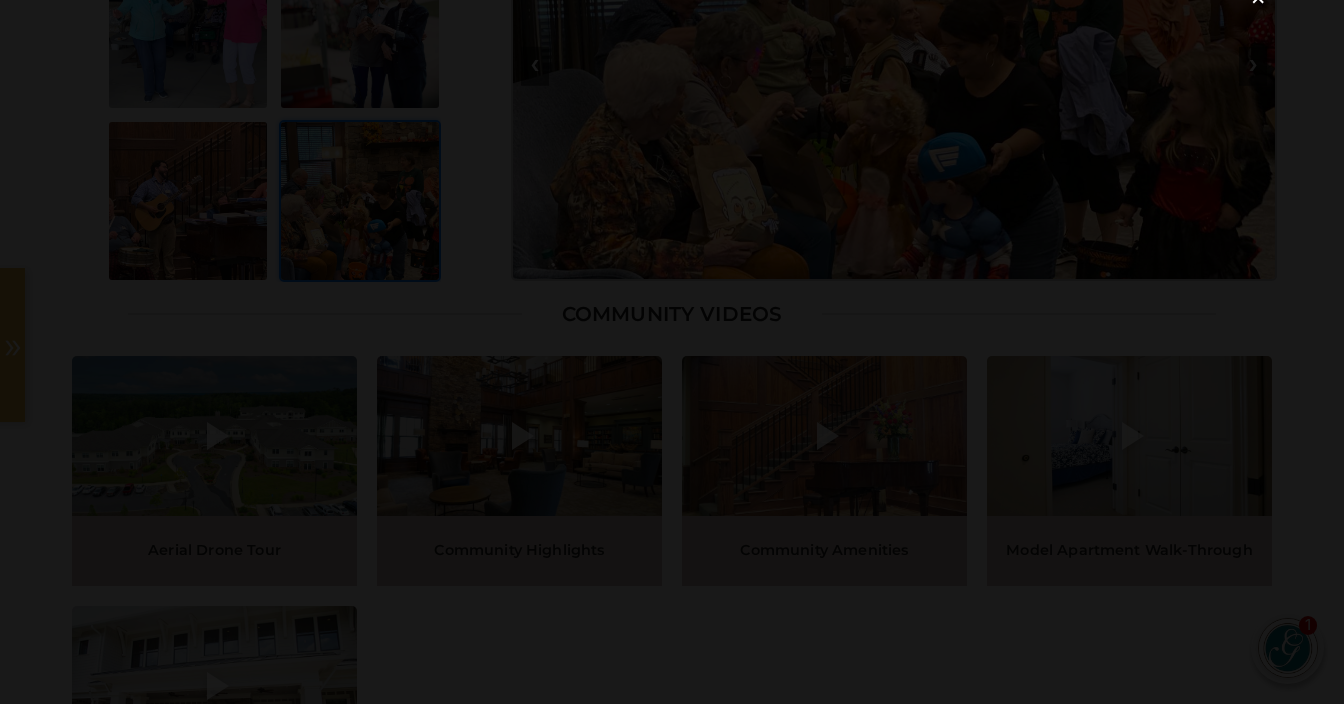 click on "×" at bounding box center (1258, -2) 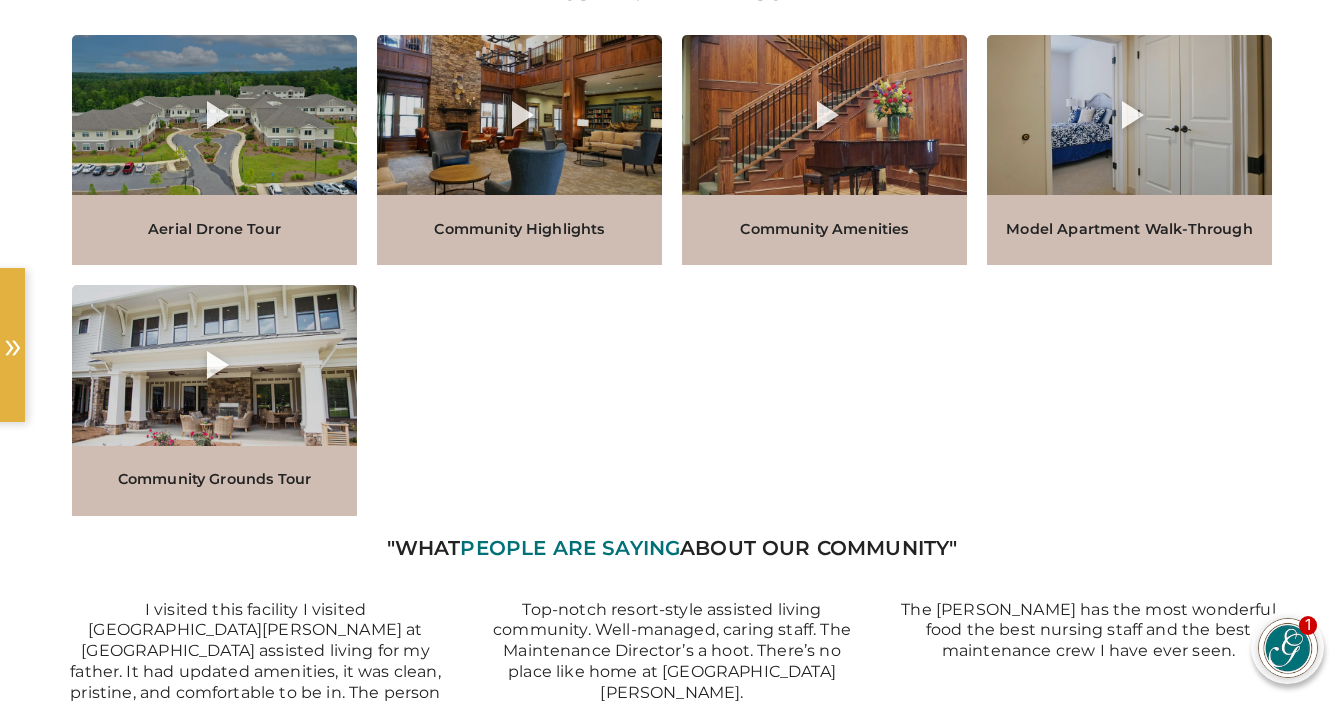 scroll, scrollTop: 2340, scrollLeft: 0, axis: vertical 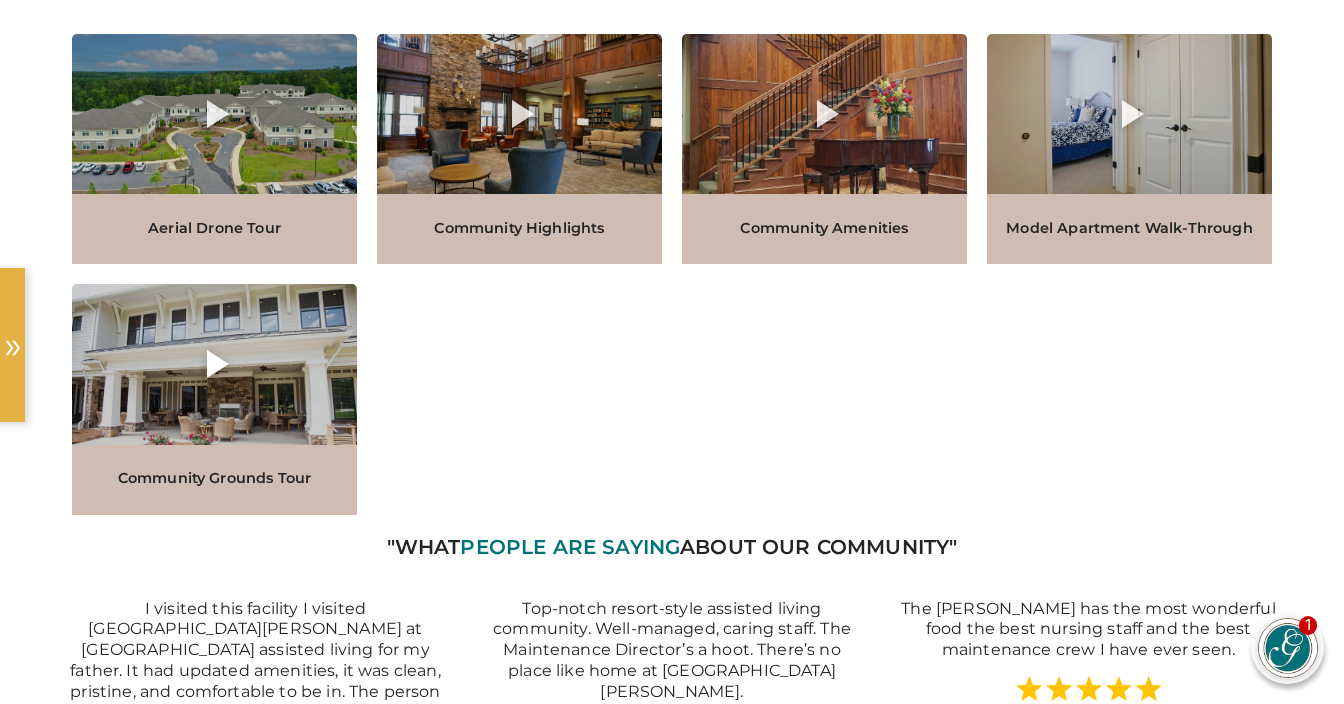 click 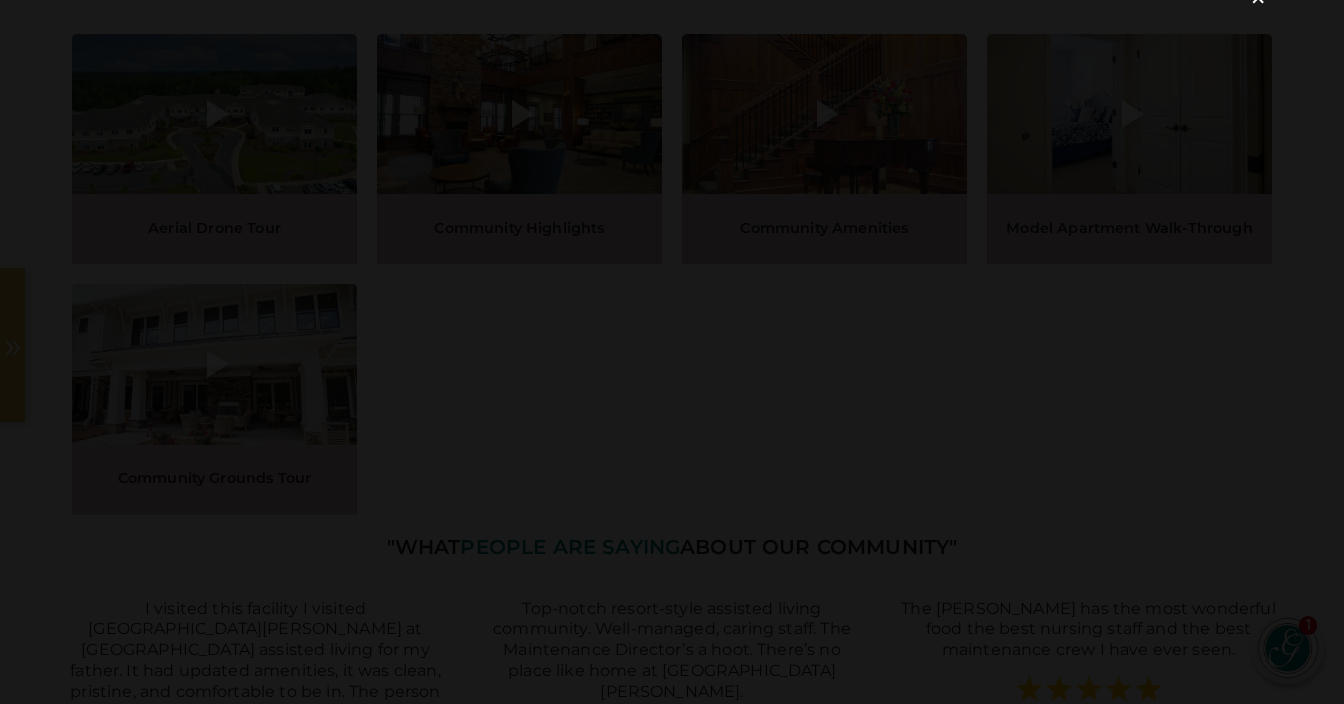click on "×" at bounding box center [1258, -2] 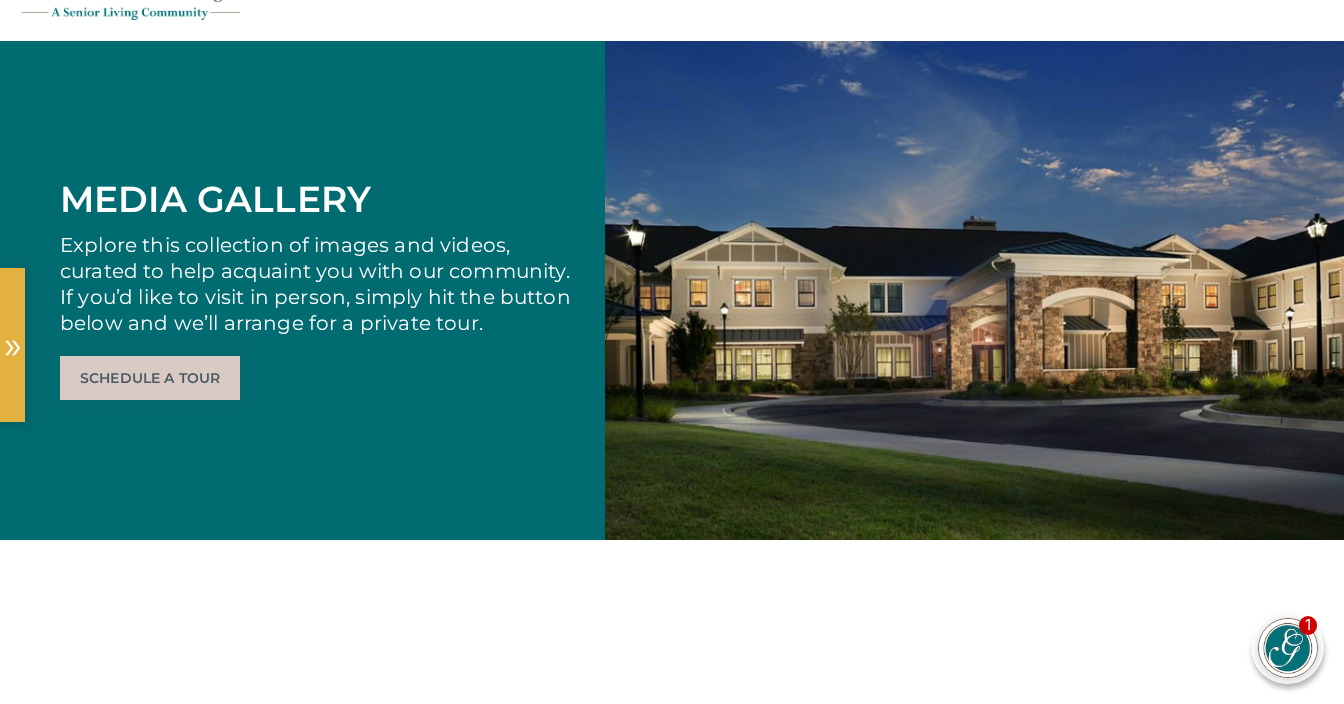 scroll, scrollTop: 0, scrollLeft: 0, axis: both 